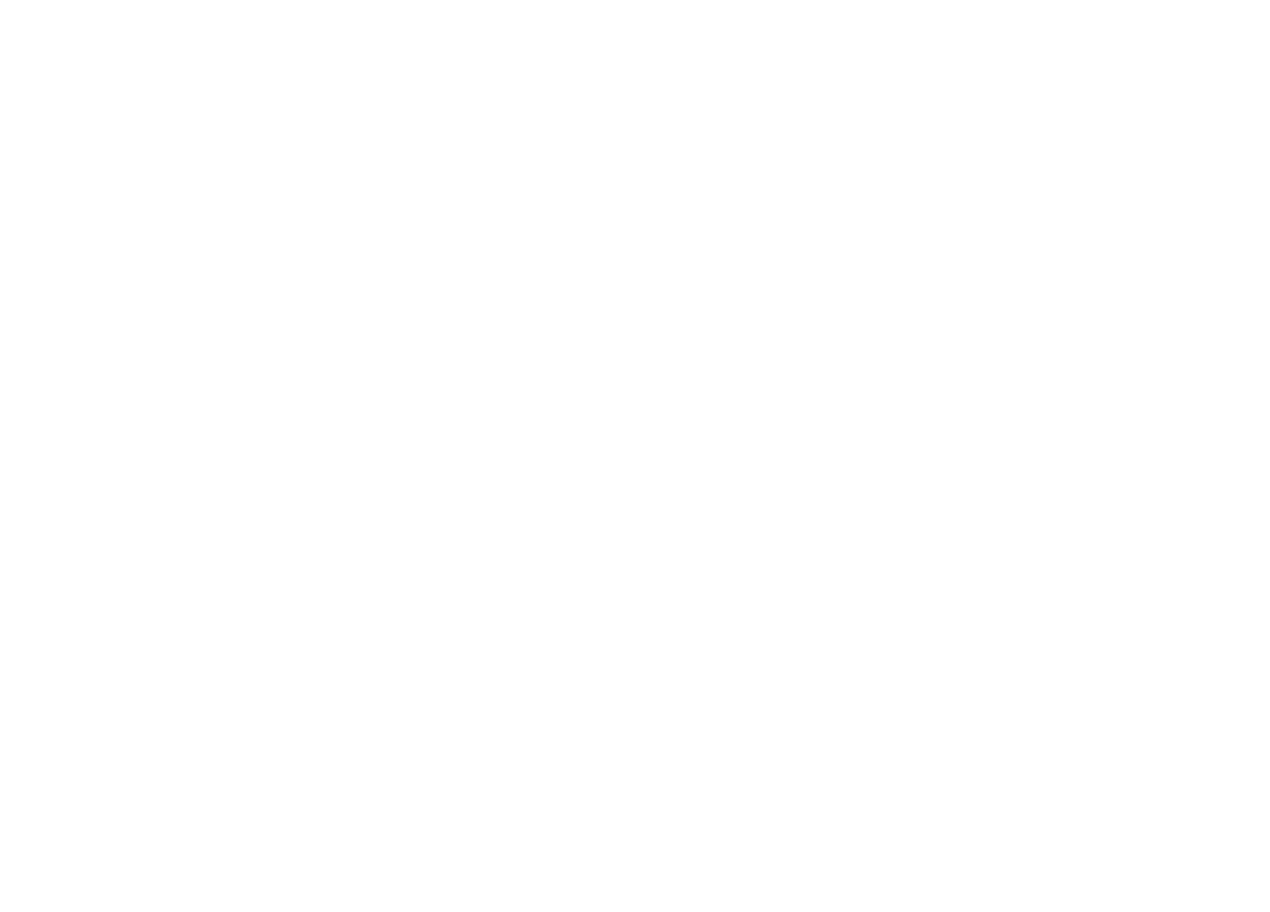 scroll, scrollTop: 0, scrollLeft: 0, axis: both 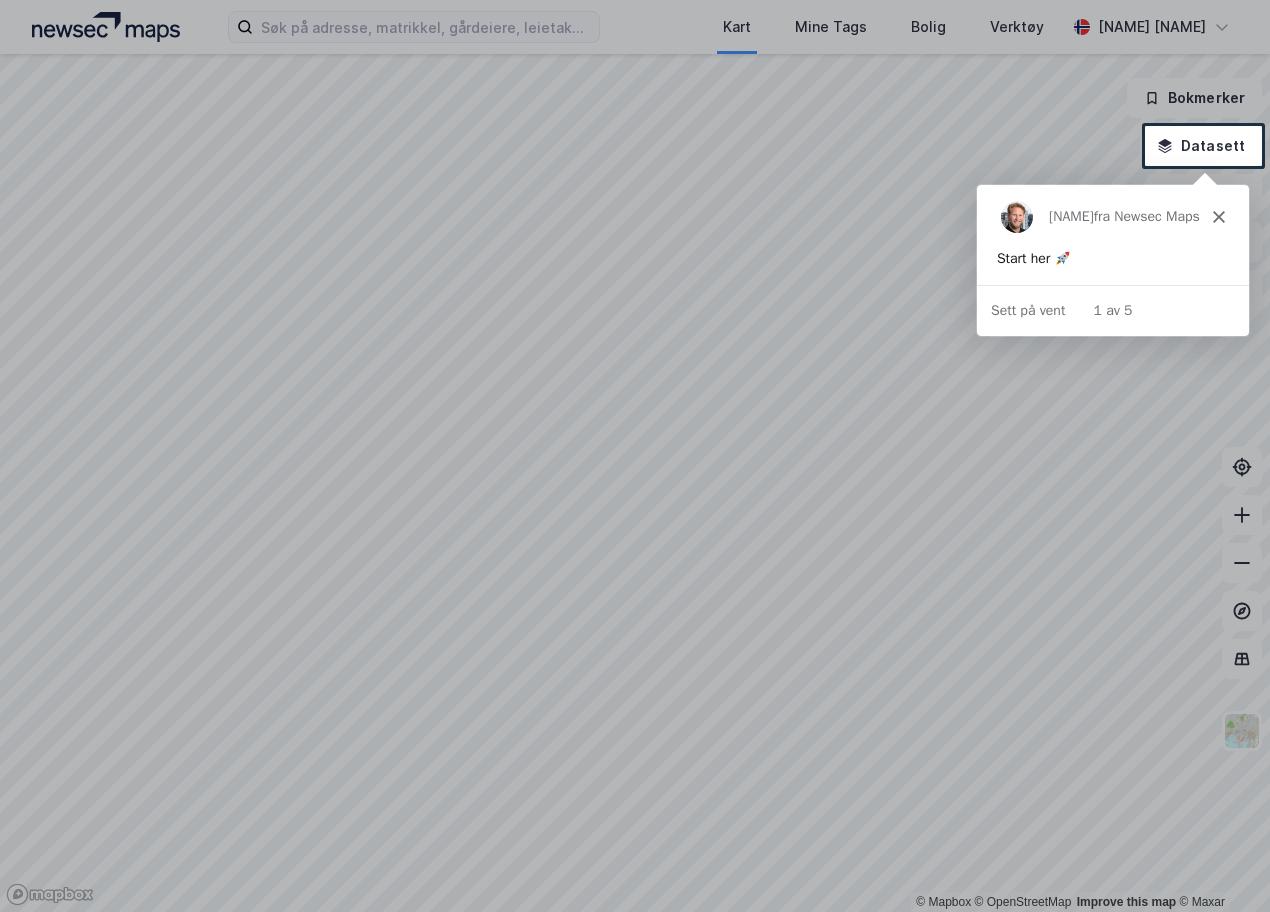 click 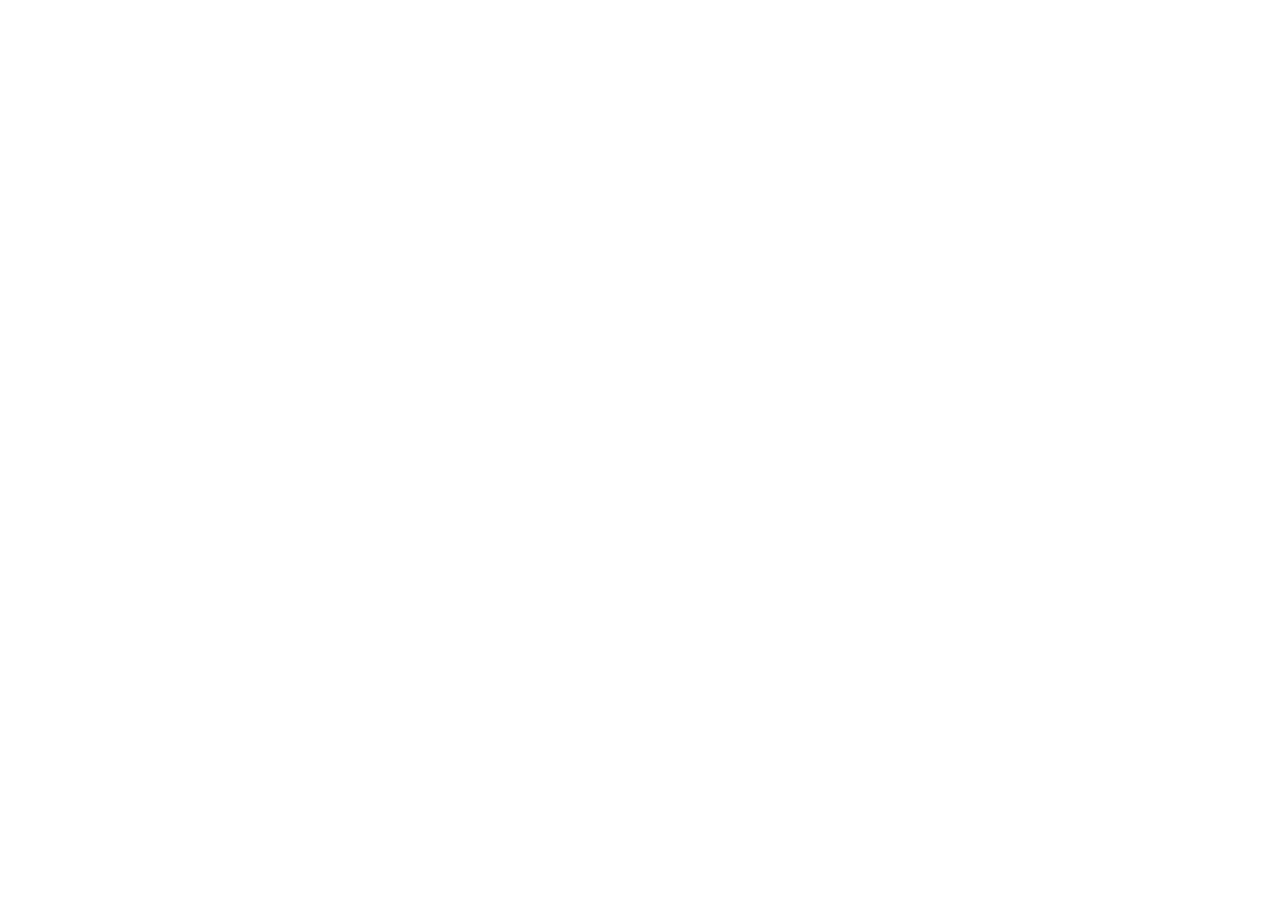 scroll, scrollTop: 0, scrollLeft: 0, axis: both 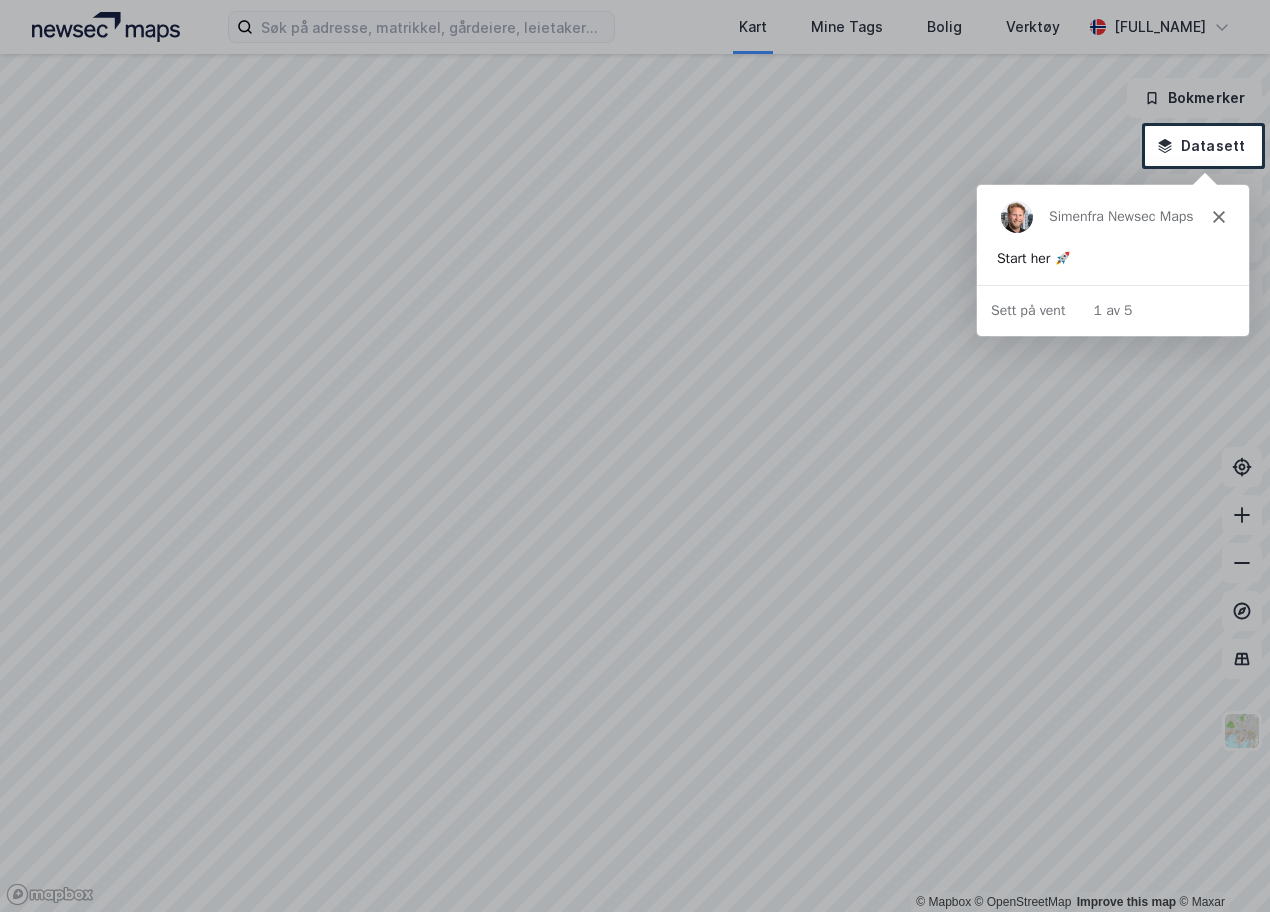 click 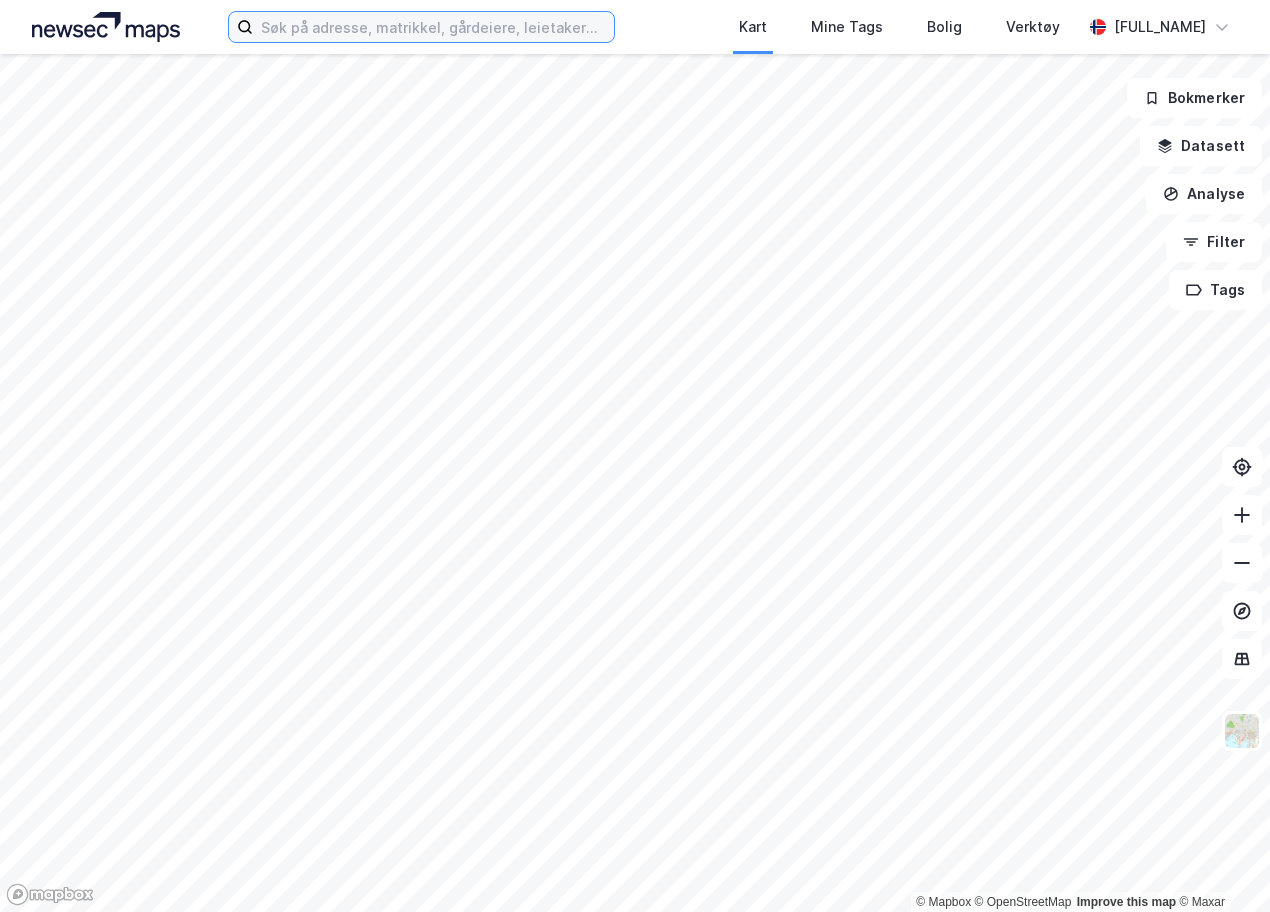 click at bounding box center [433, 27] 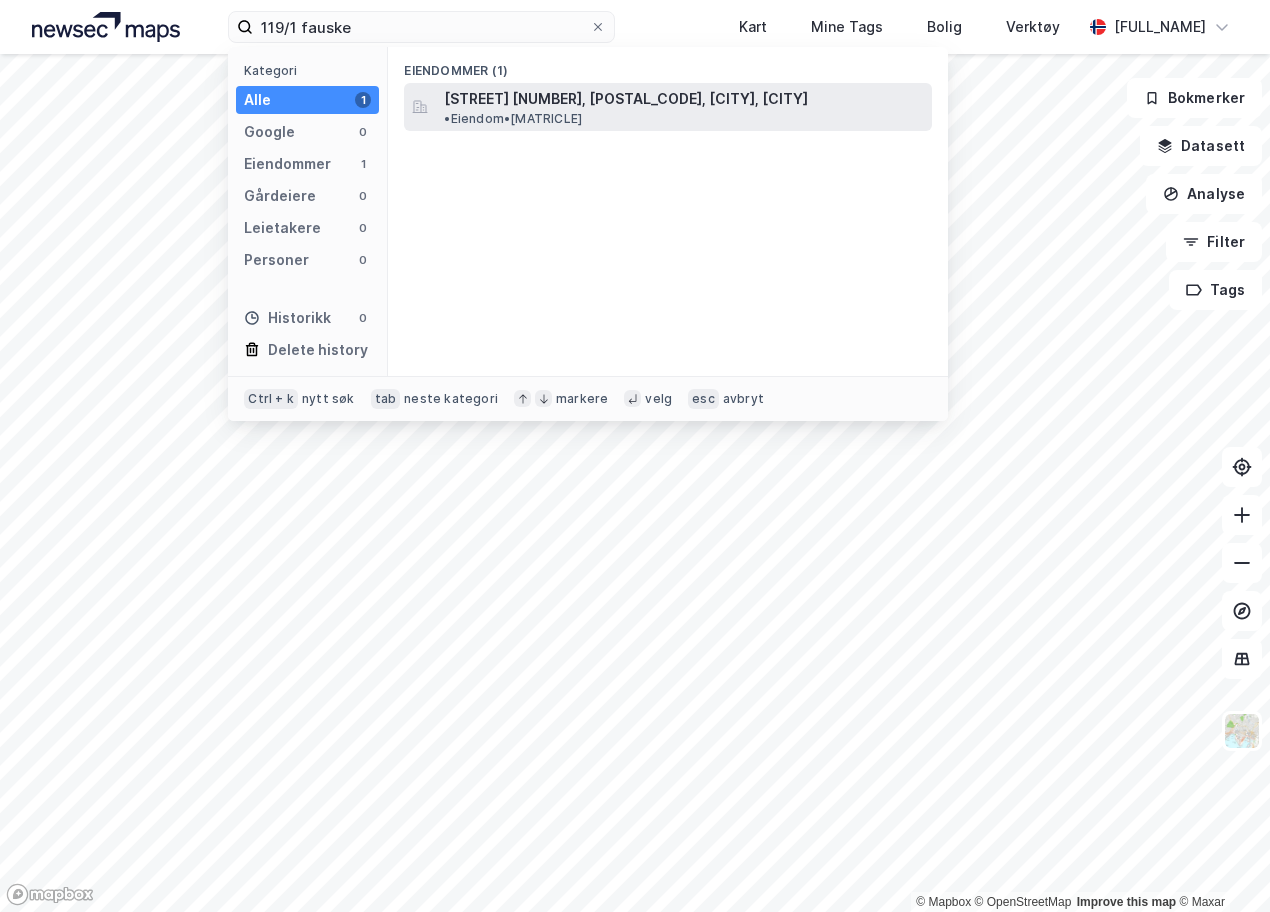 click on "[STREET] [NUMBER], [POSTAL_CODE], [CITY], [CITY]" at bounding box center (626, 99) 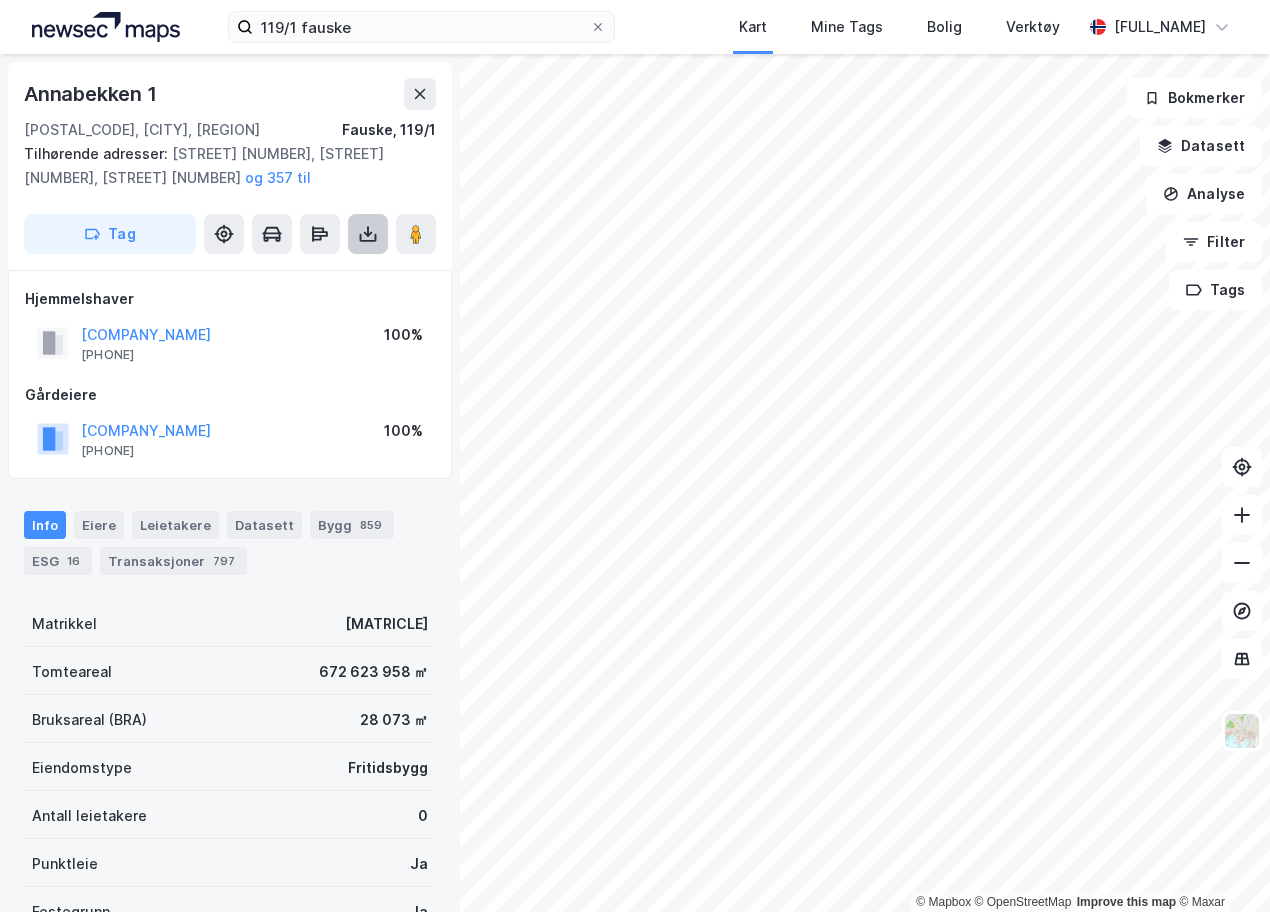 click 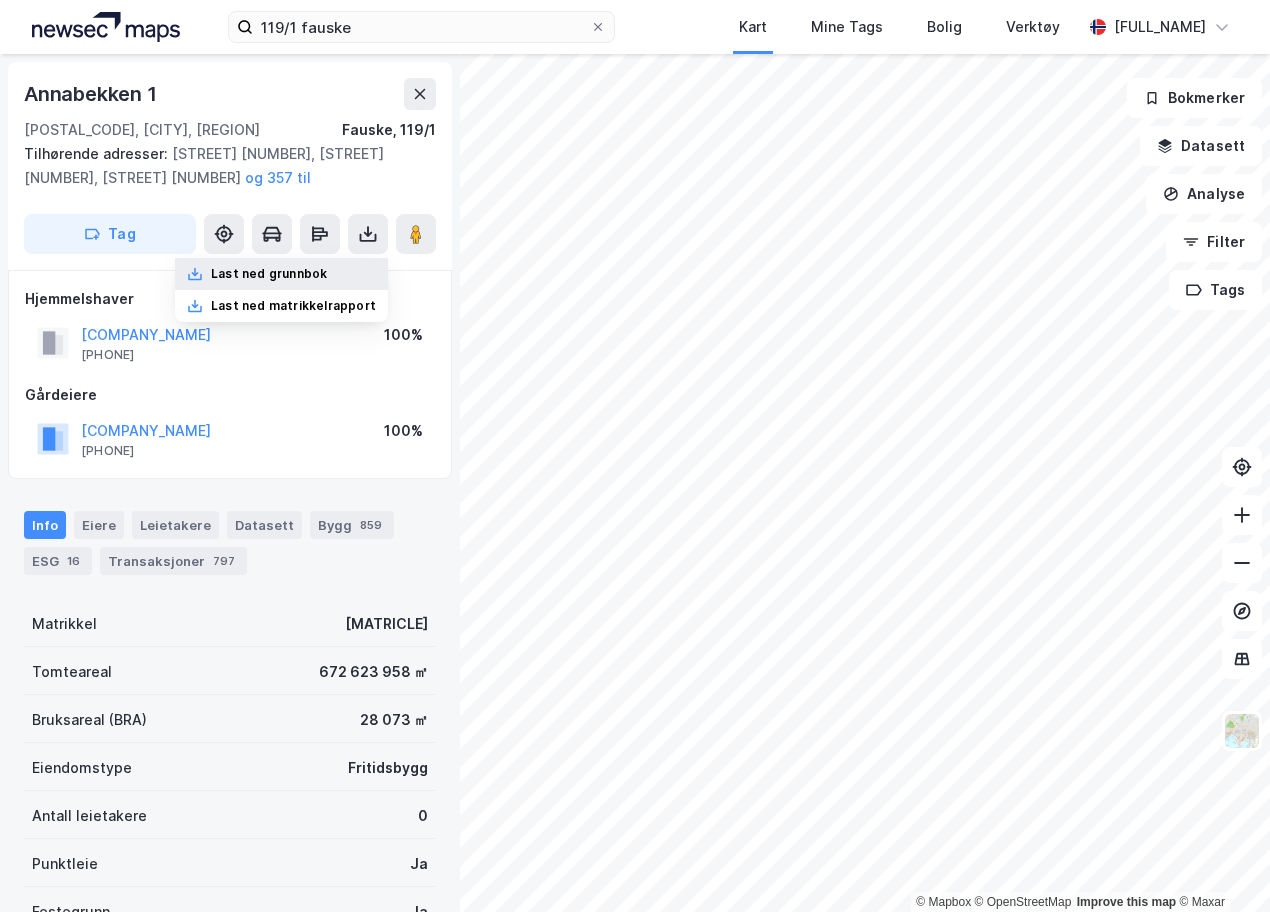 click on "Last ned grunnbok" at bounding box center [269, 274] 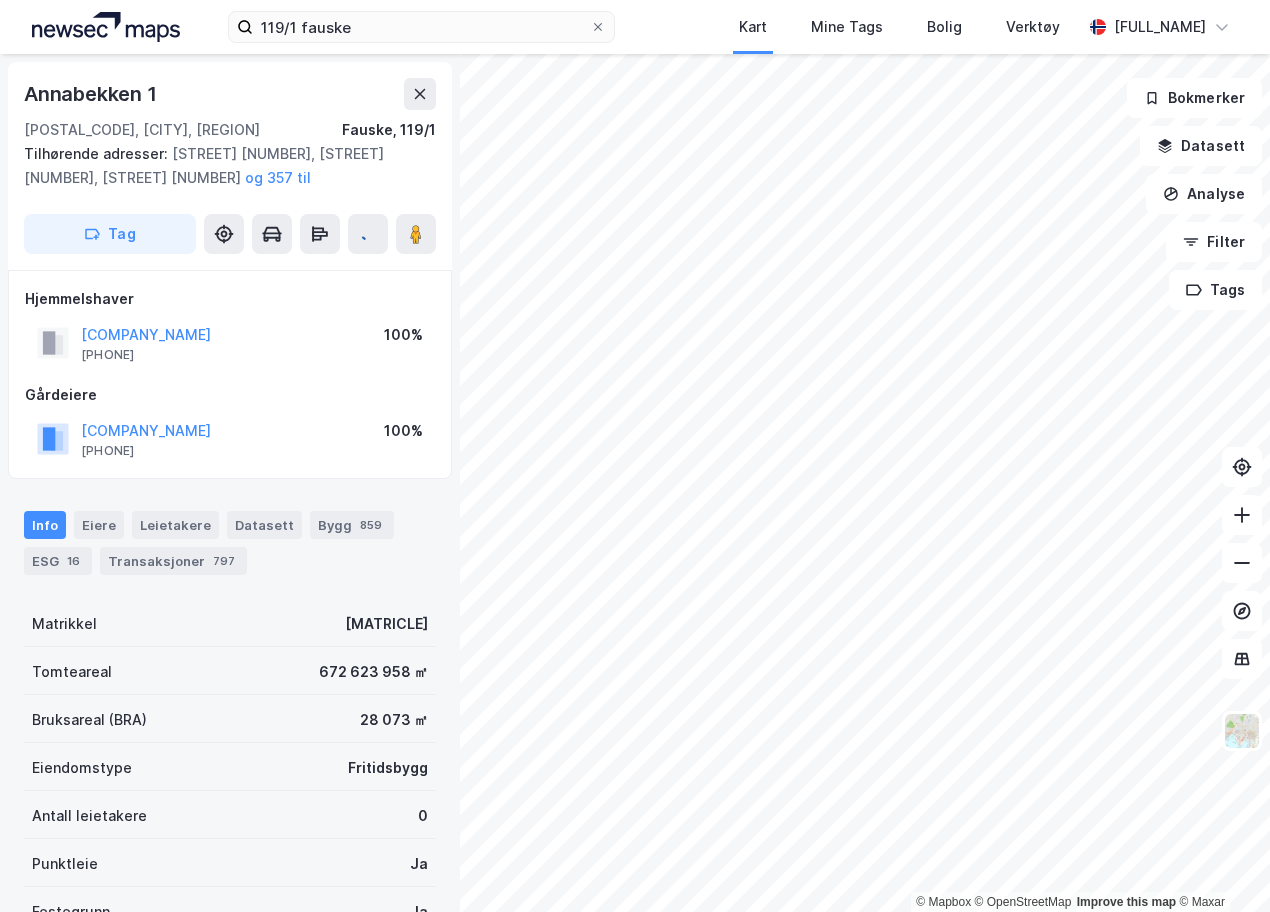 click on "Gårdeiere" at bounding box center (230, 395) 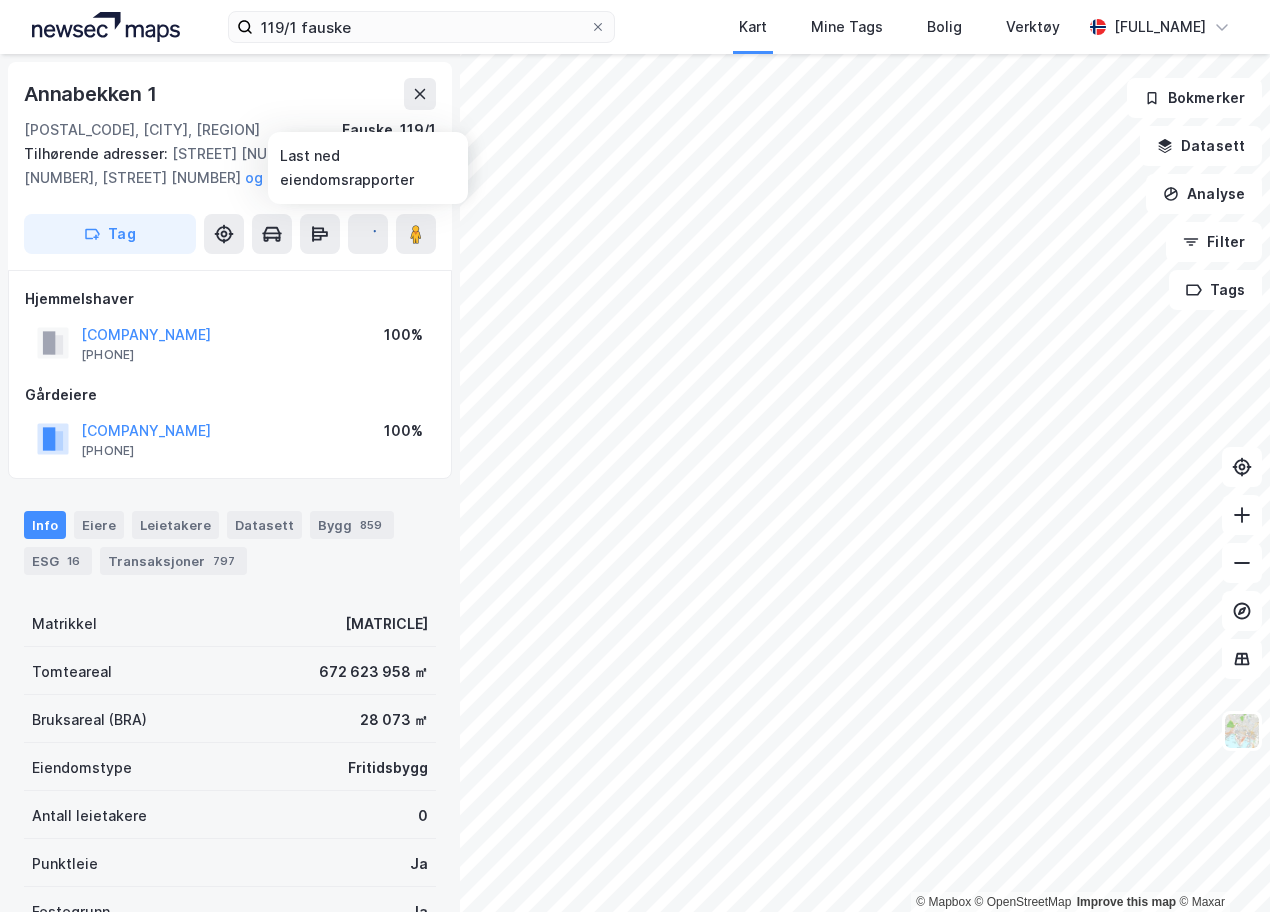 click at bounding box center [368, 234] 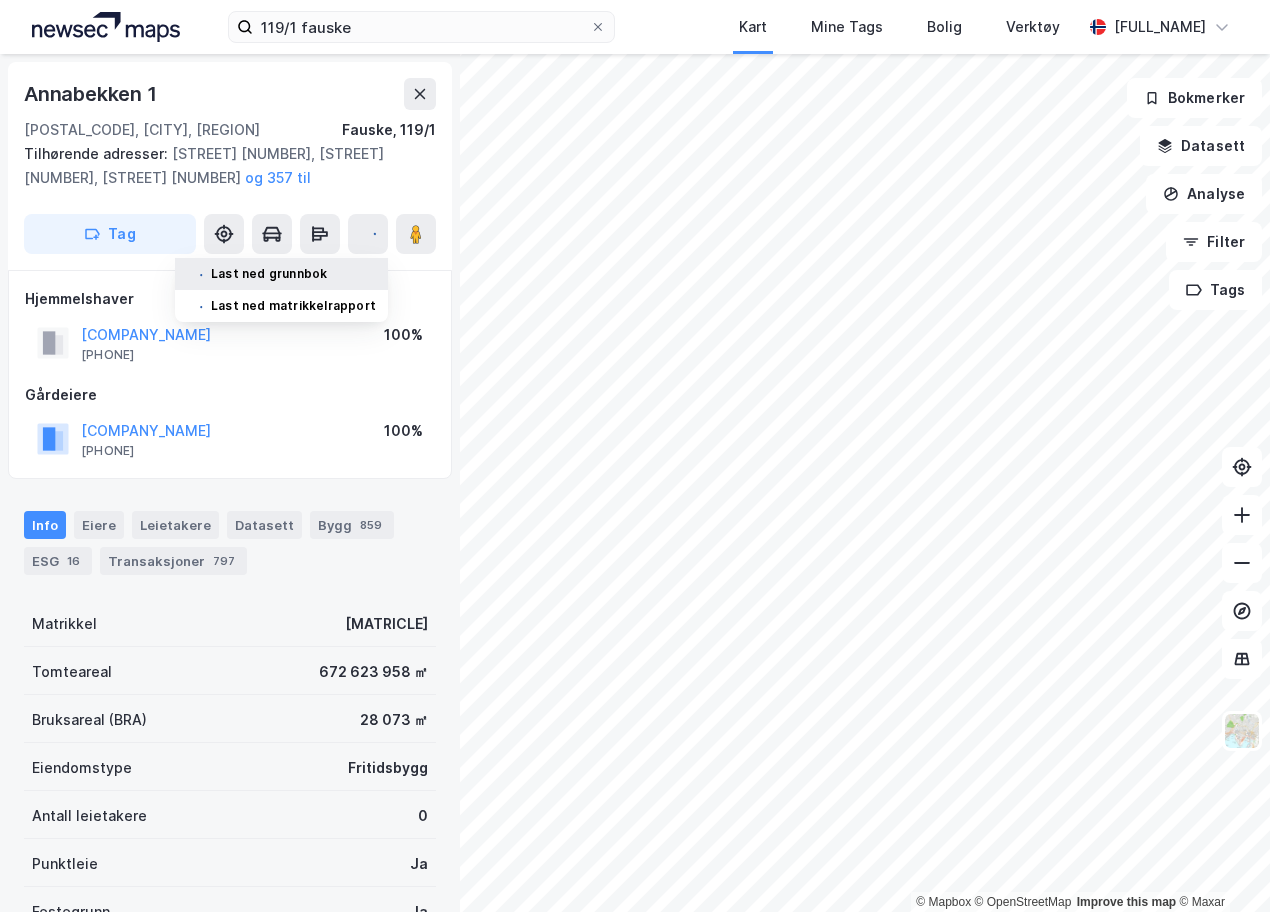 click on "Last ned grunnbok" at bounding box center [281, 274] 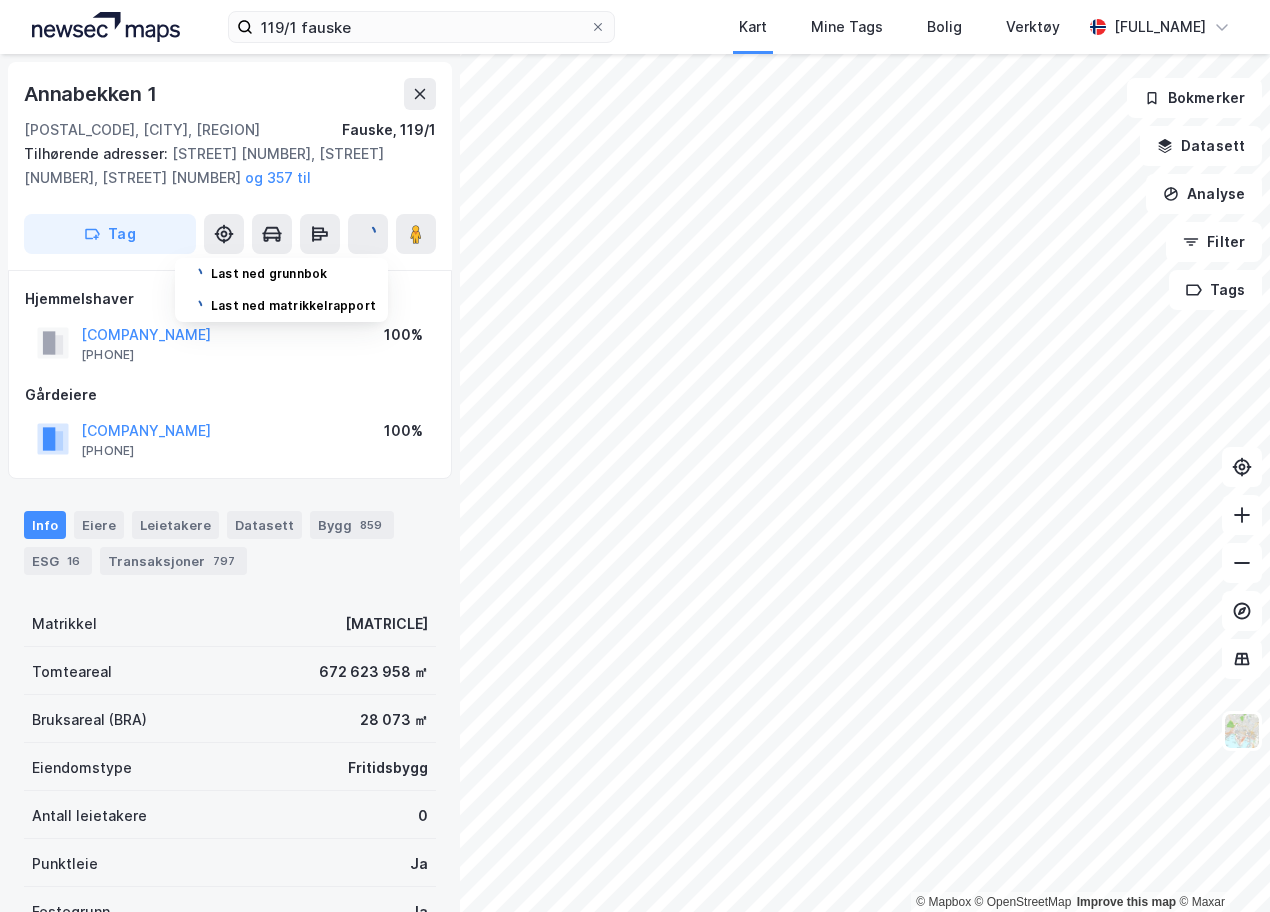 click on "Info Eiere Leietakere Datasett Bygg 859 ESG 16 Transaksjoner 797" at bounding box center (230, 535) 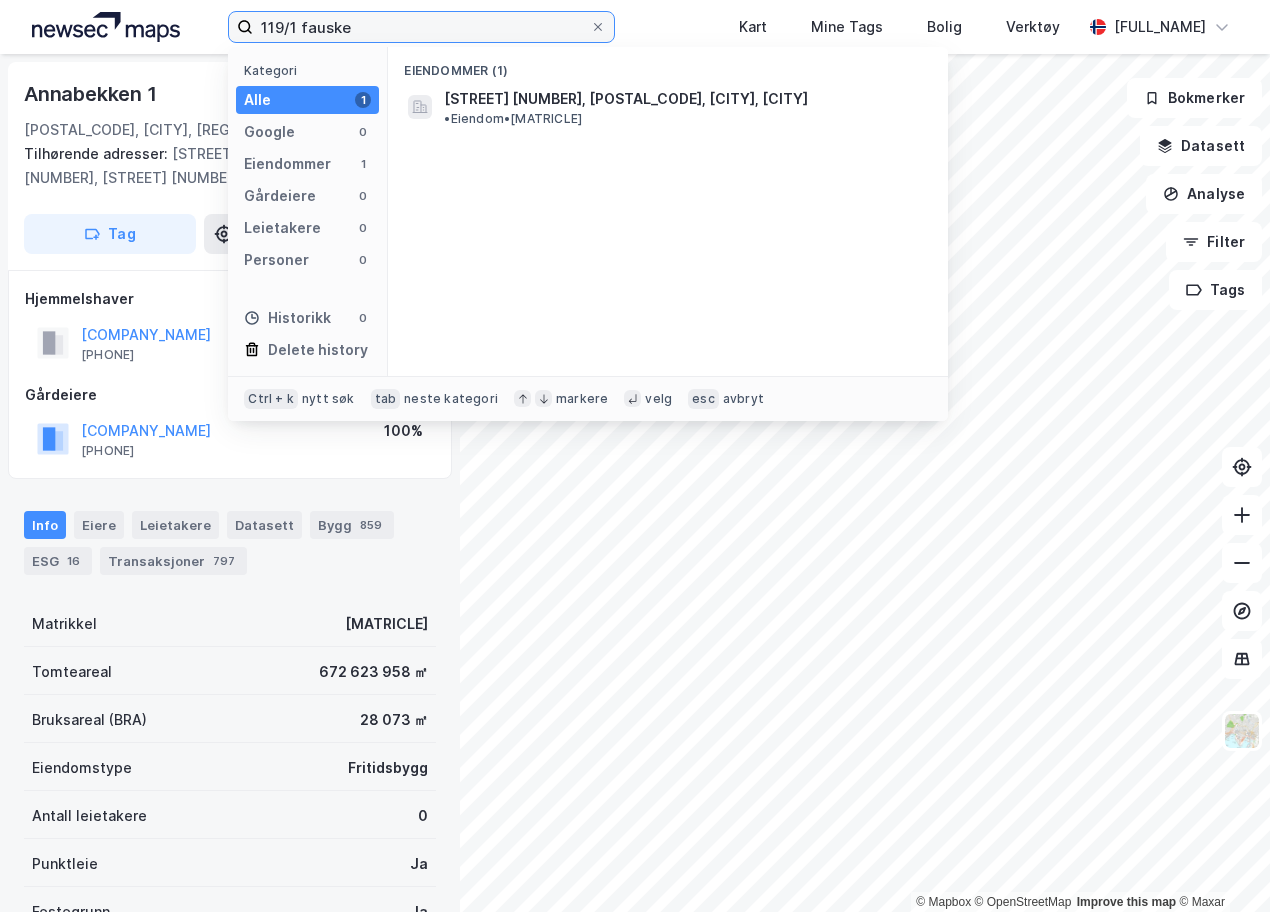 drag, startPoint x: 366, startPoint y: 29, endPoint x: 210, endPoint y: 17, distance: 156.46086 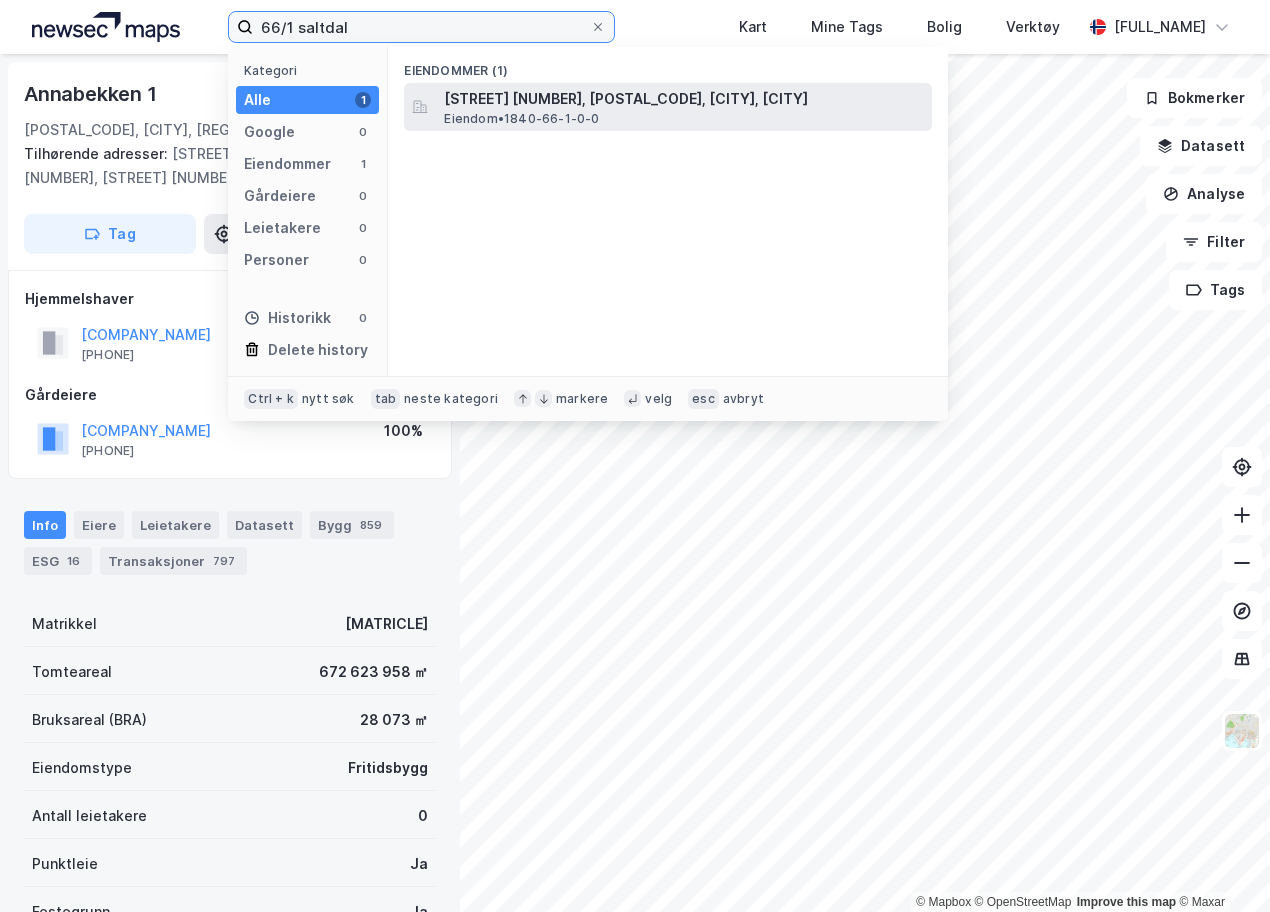 type on "66/1 saltdal" 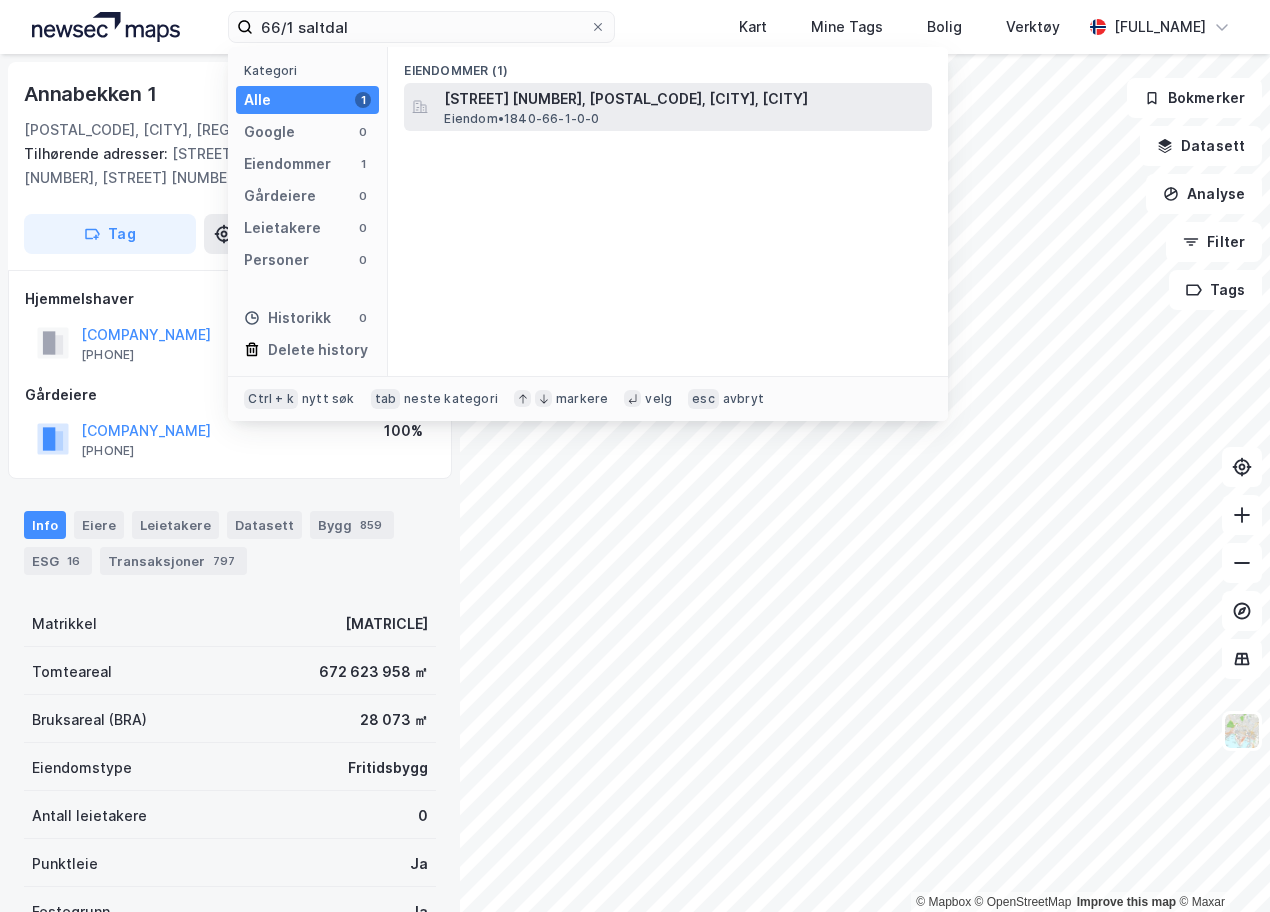 click on "[STREET] [NUMBER], [POSTAL_CODE], [CITY], [CITY]" at bounding box center (684, 99) 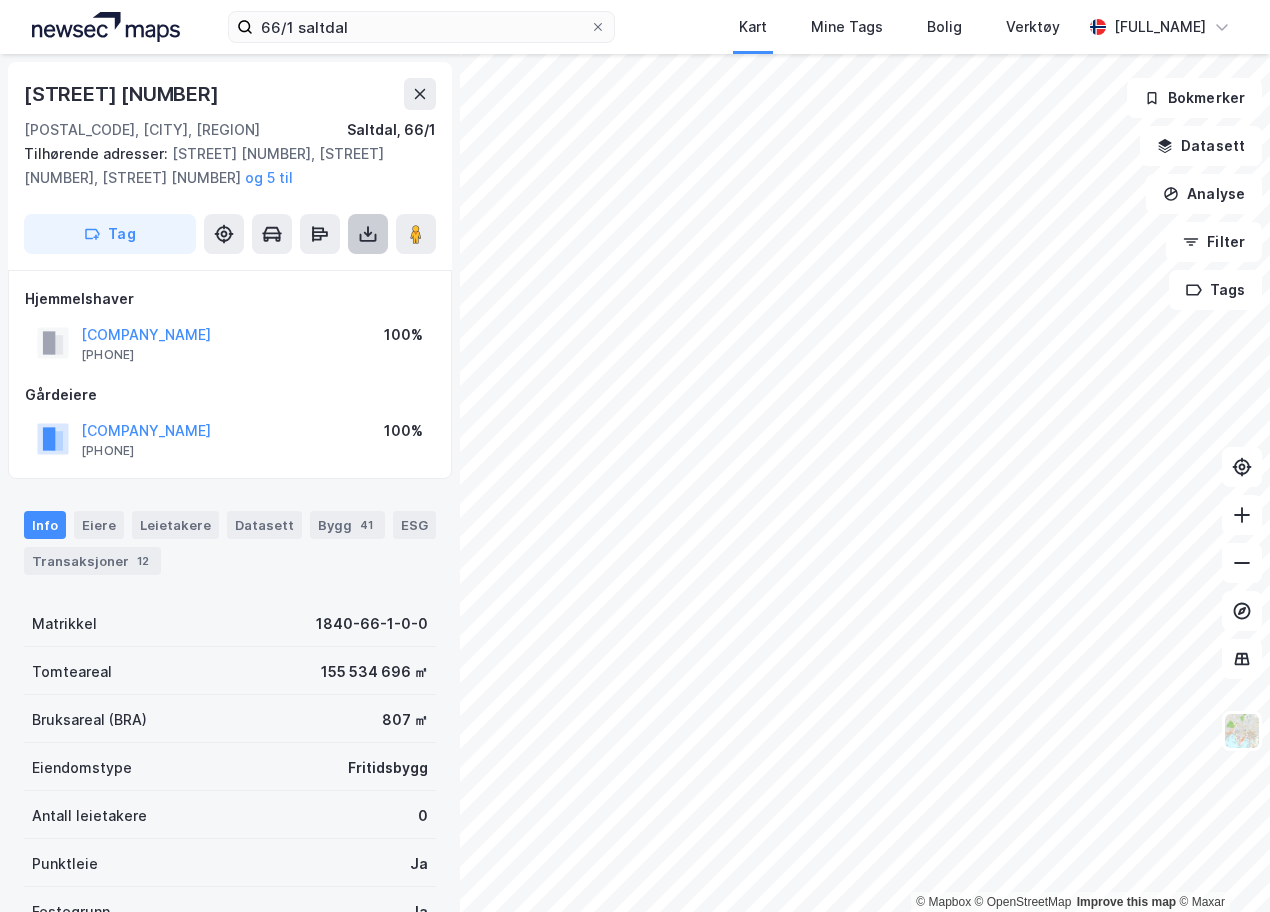 click at bounding box center [368, 234] 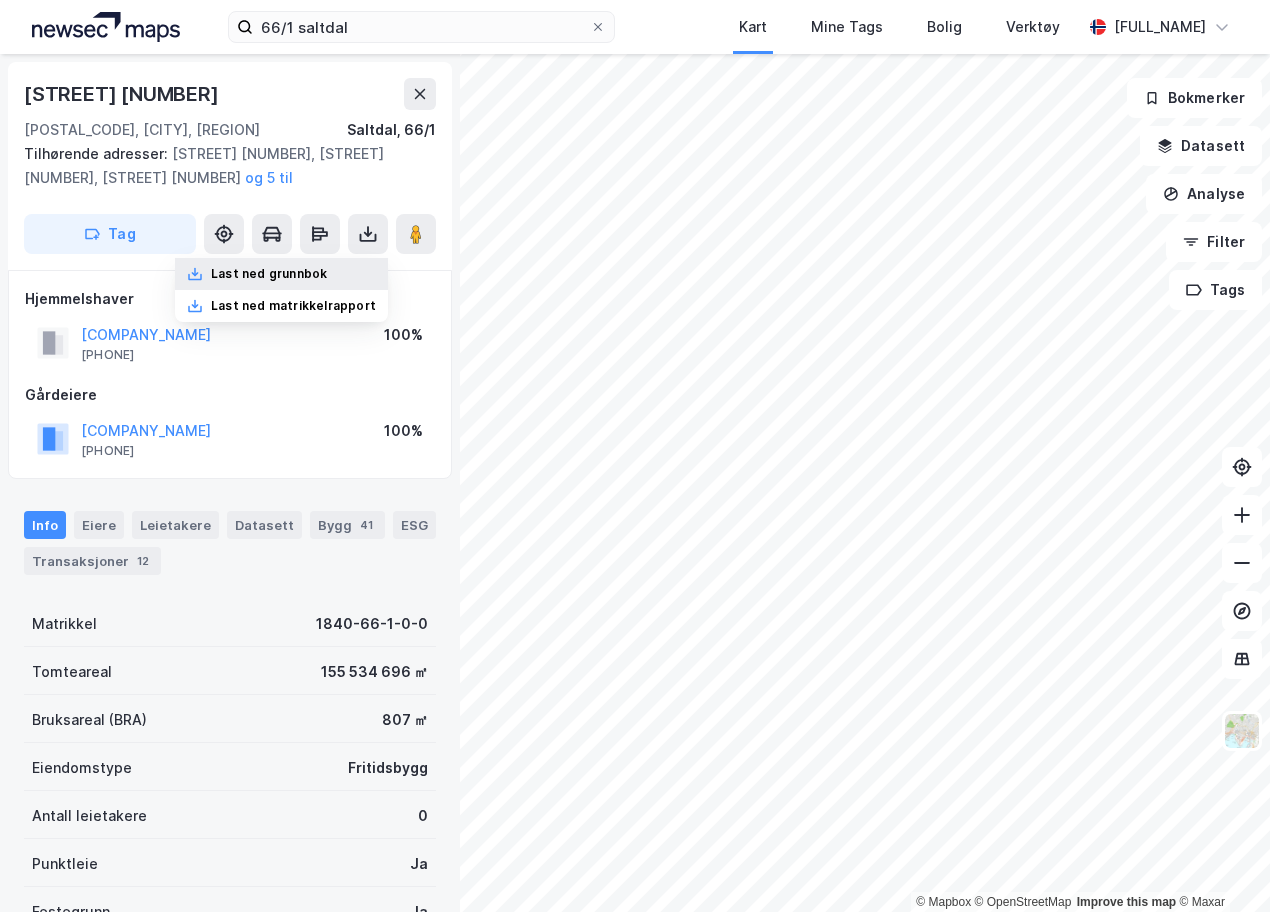 click on "Last ned grunnbok" at bounding box center (281, 274) 